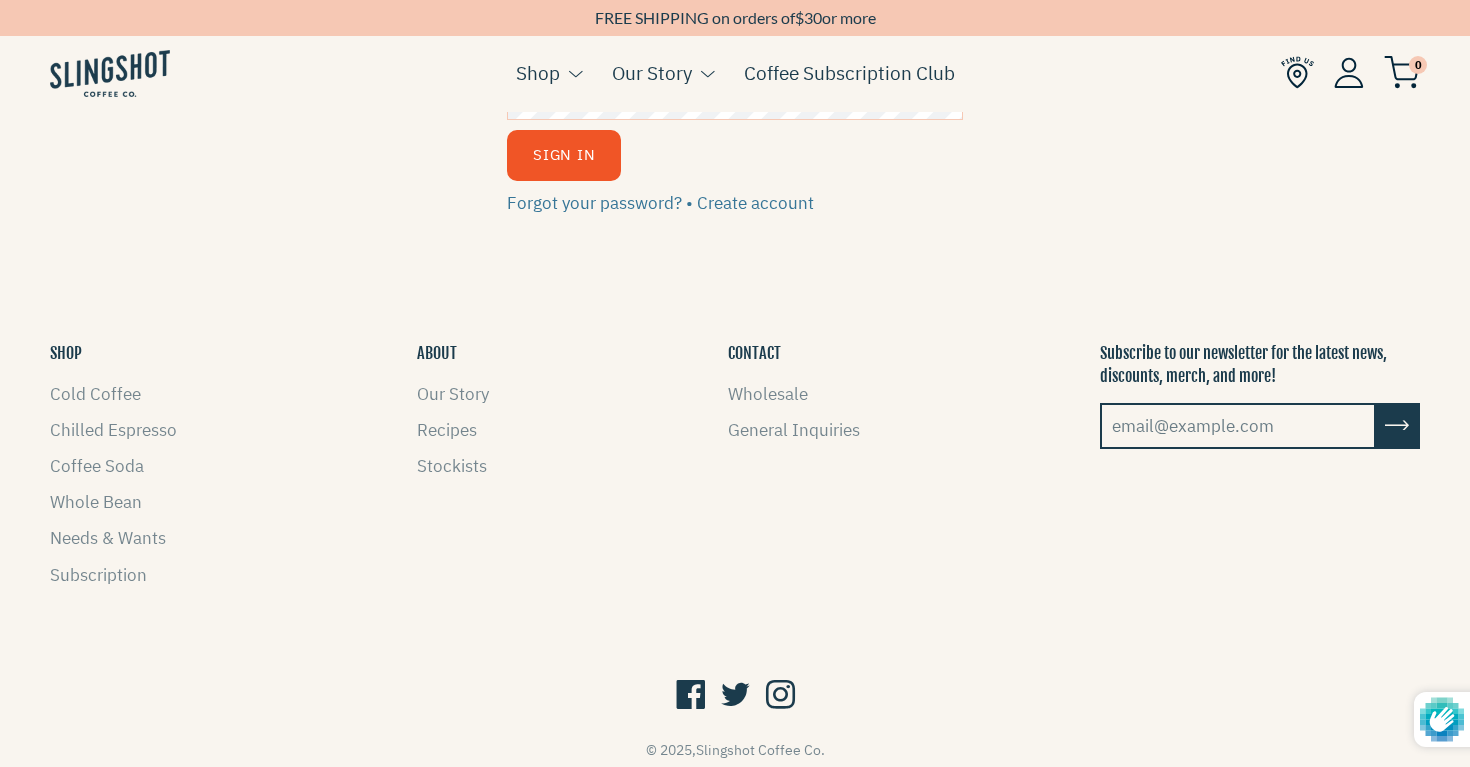 scroll, scrollTop: 0, scrollLeft: 0, axis: both 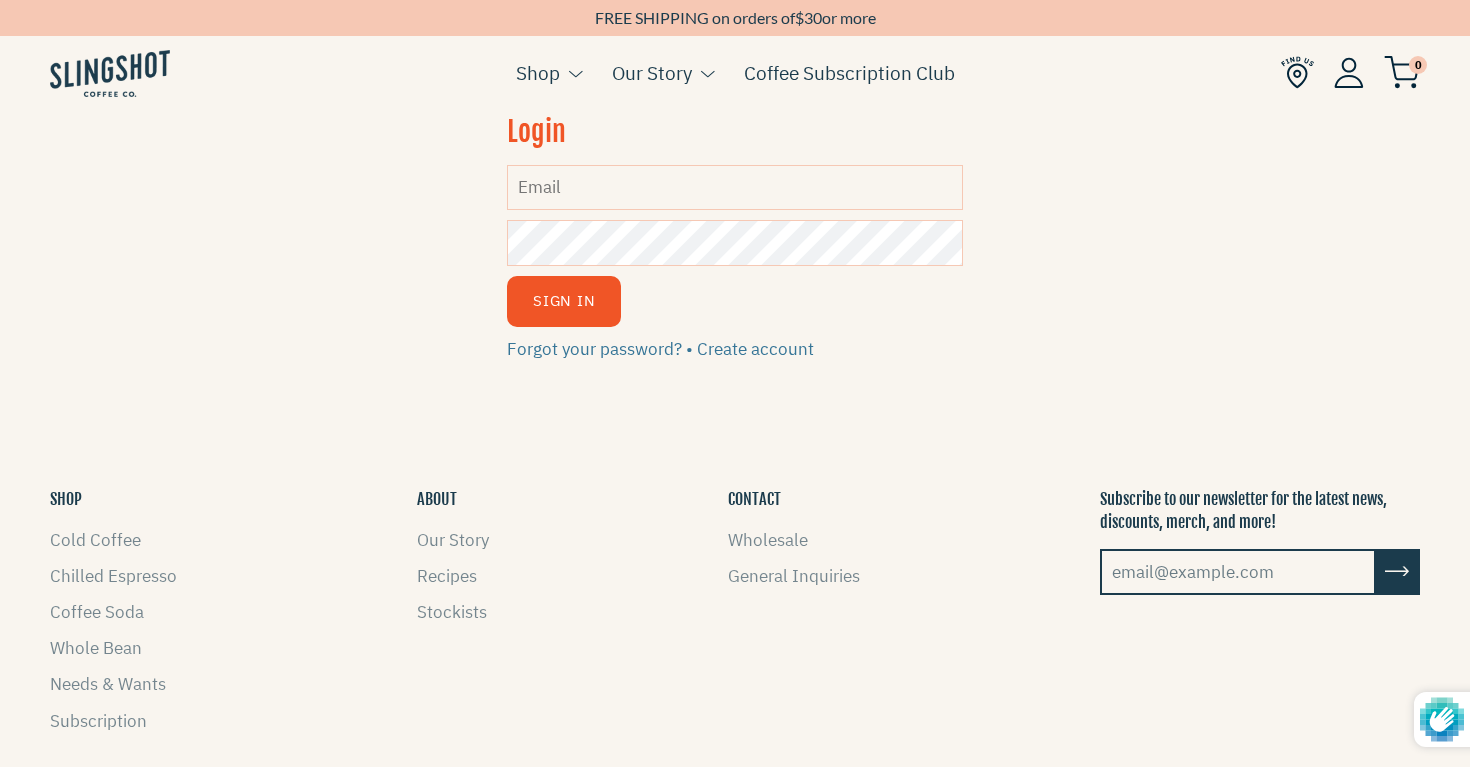 click on "Email" at bounding box center (735, 187) 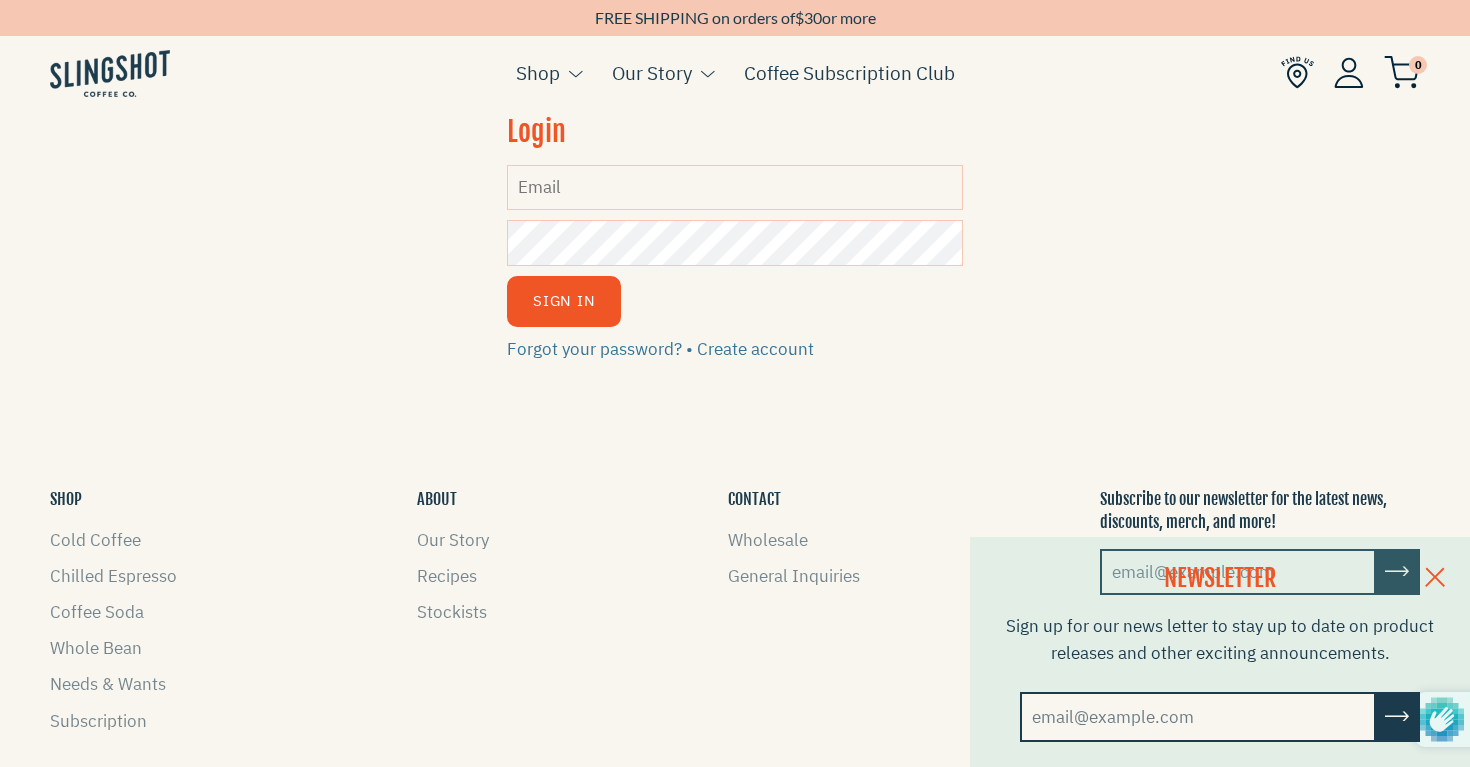type on "GeorgeRPerry@gmail.com" 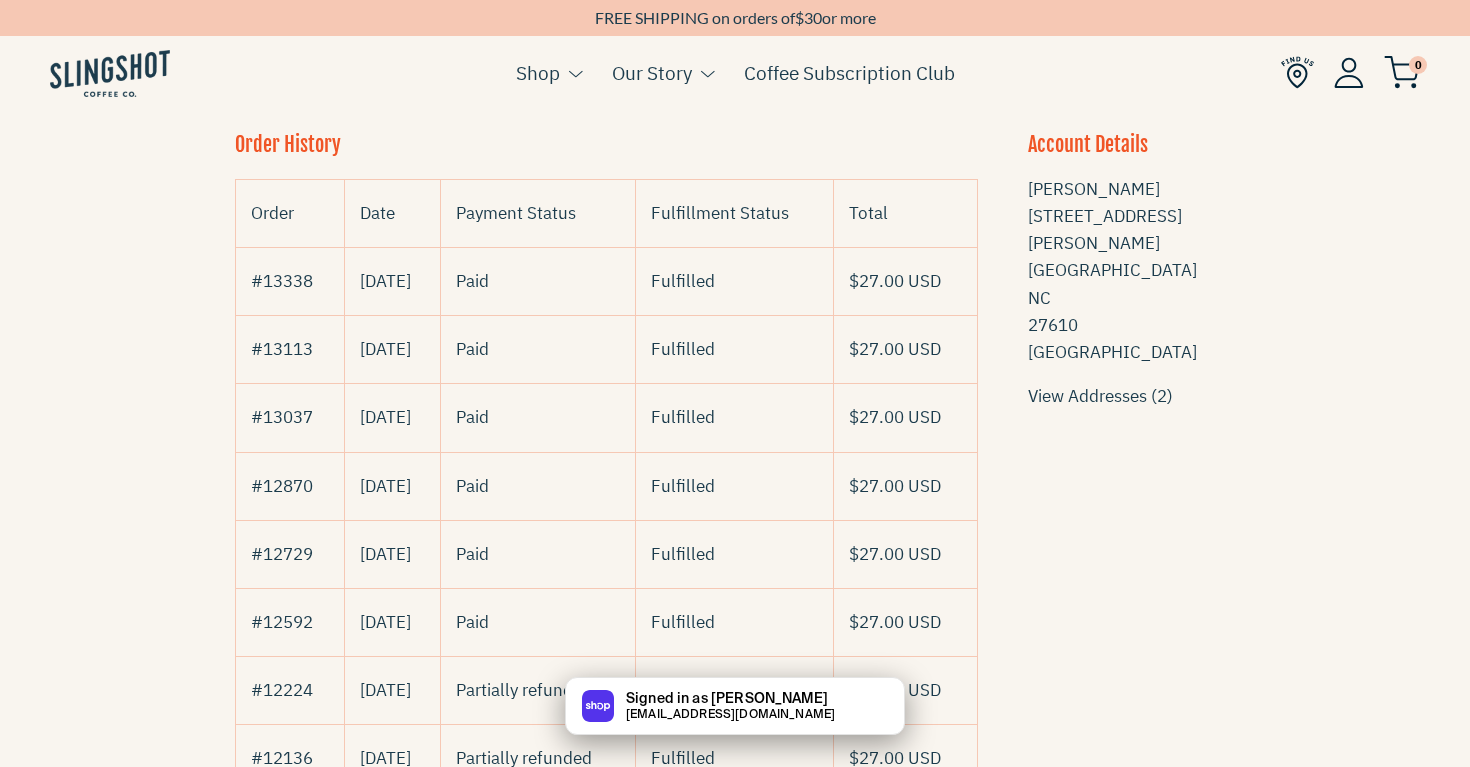 scroll, scrollTop: 196, scrollLeft: 0, axis: vertical 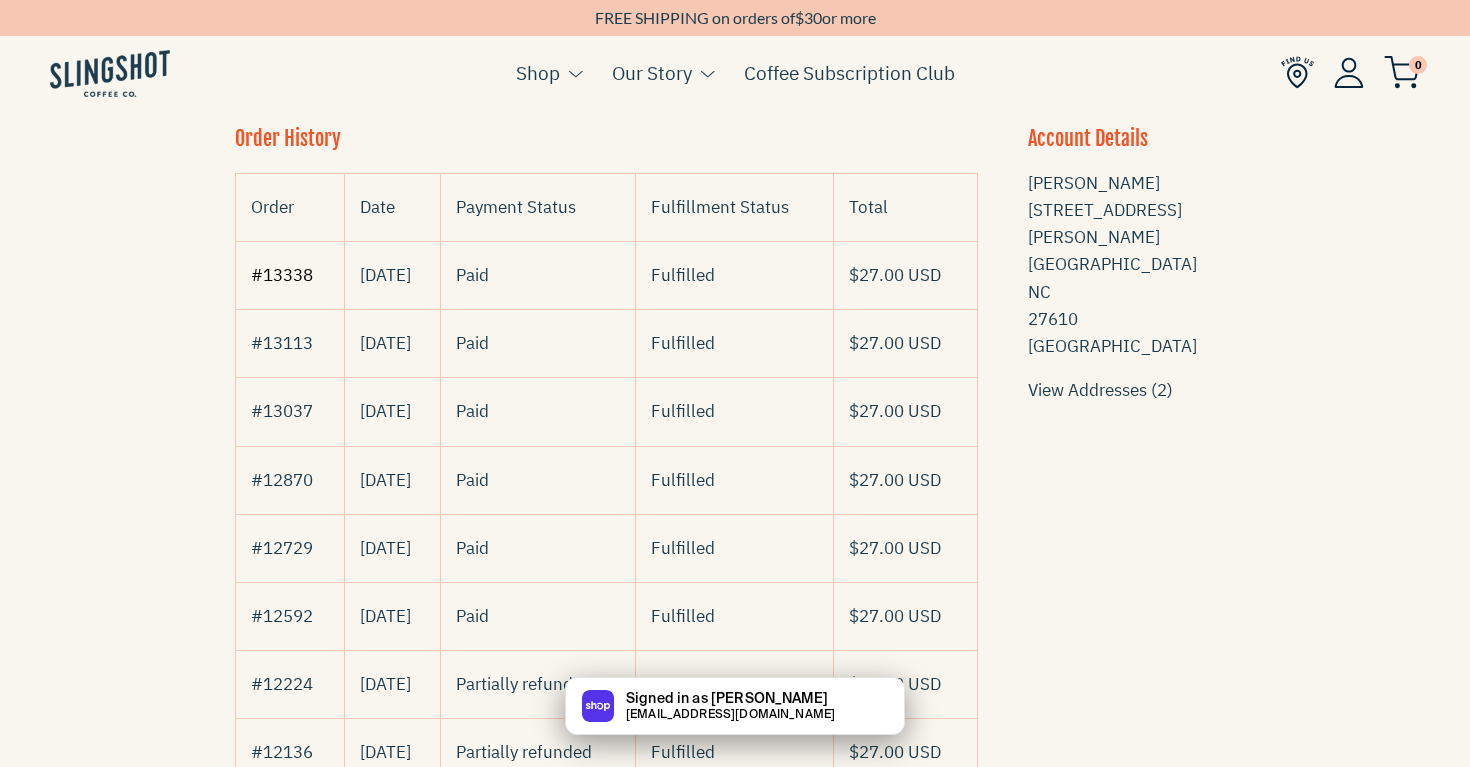 click on "#13338" at bounding box center (282, 275) 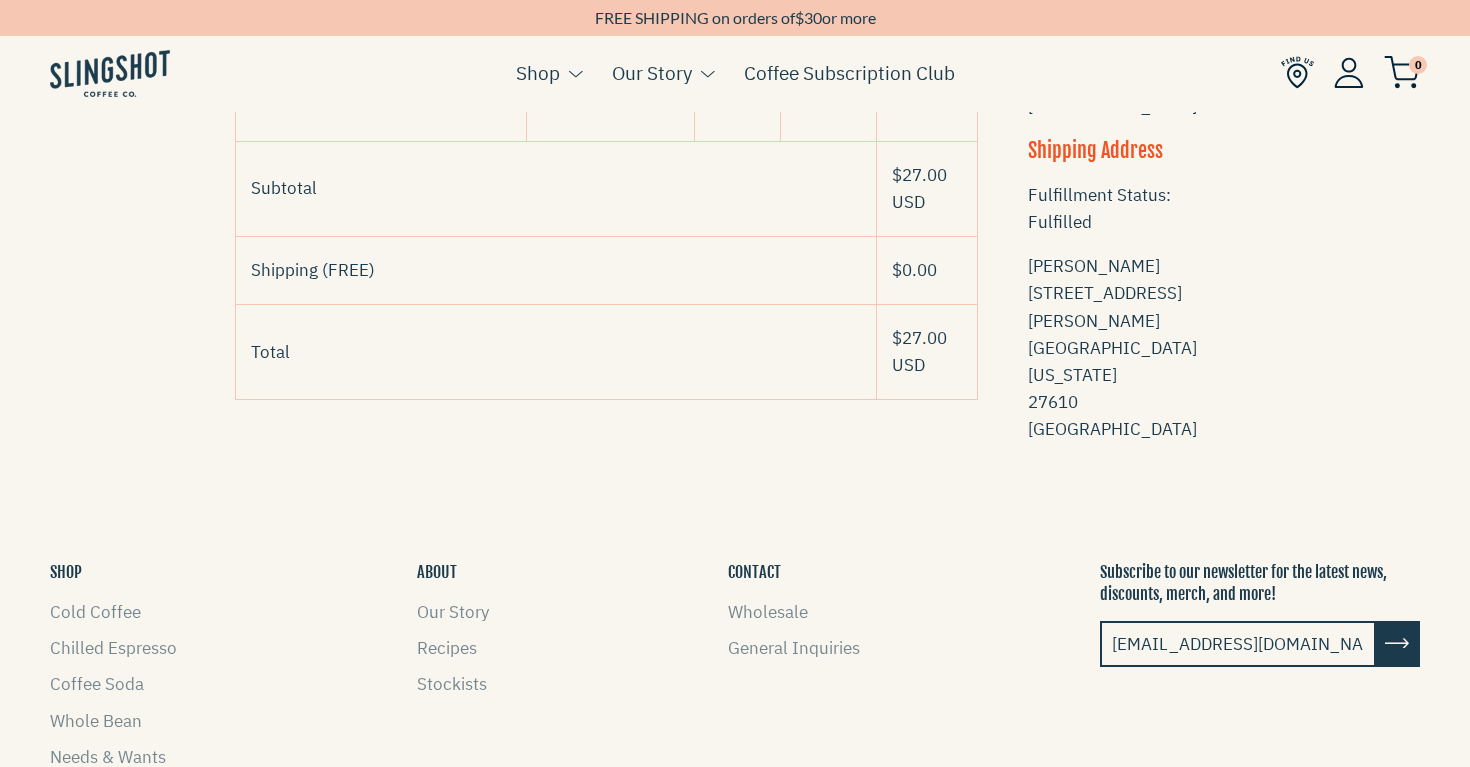scroll, scrollTop: 0, scrollLeft: 0, axis: both 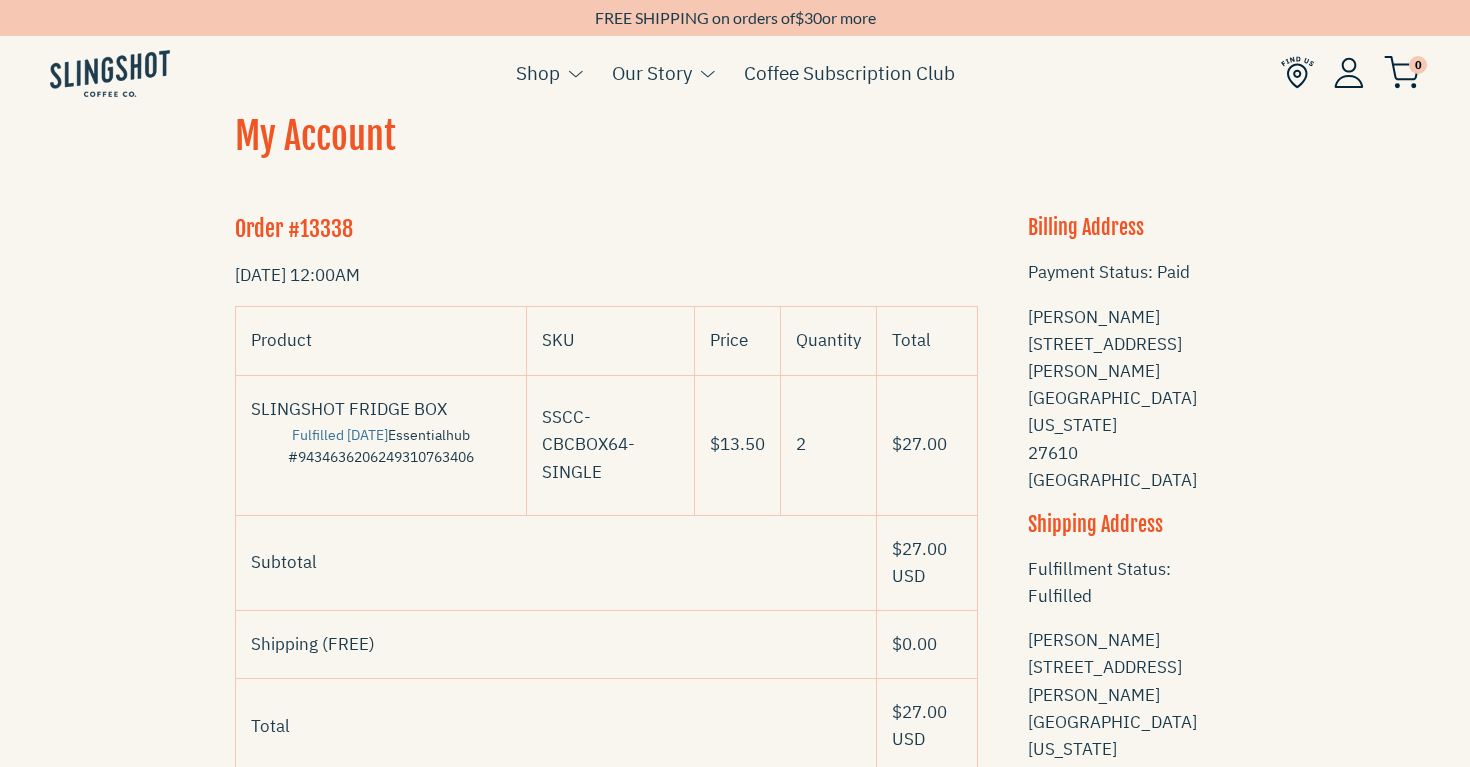 click on "Order #13338" at bounding box center [606, 229] 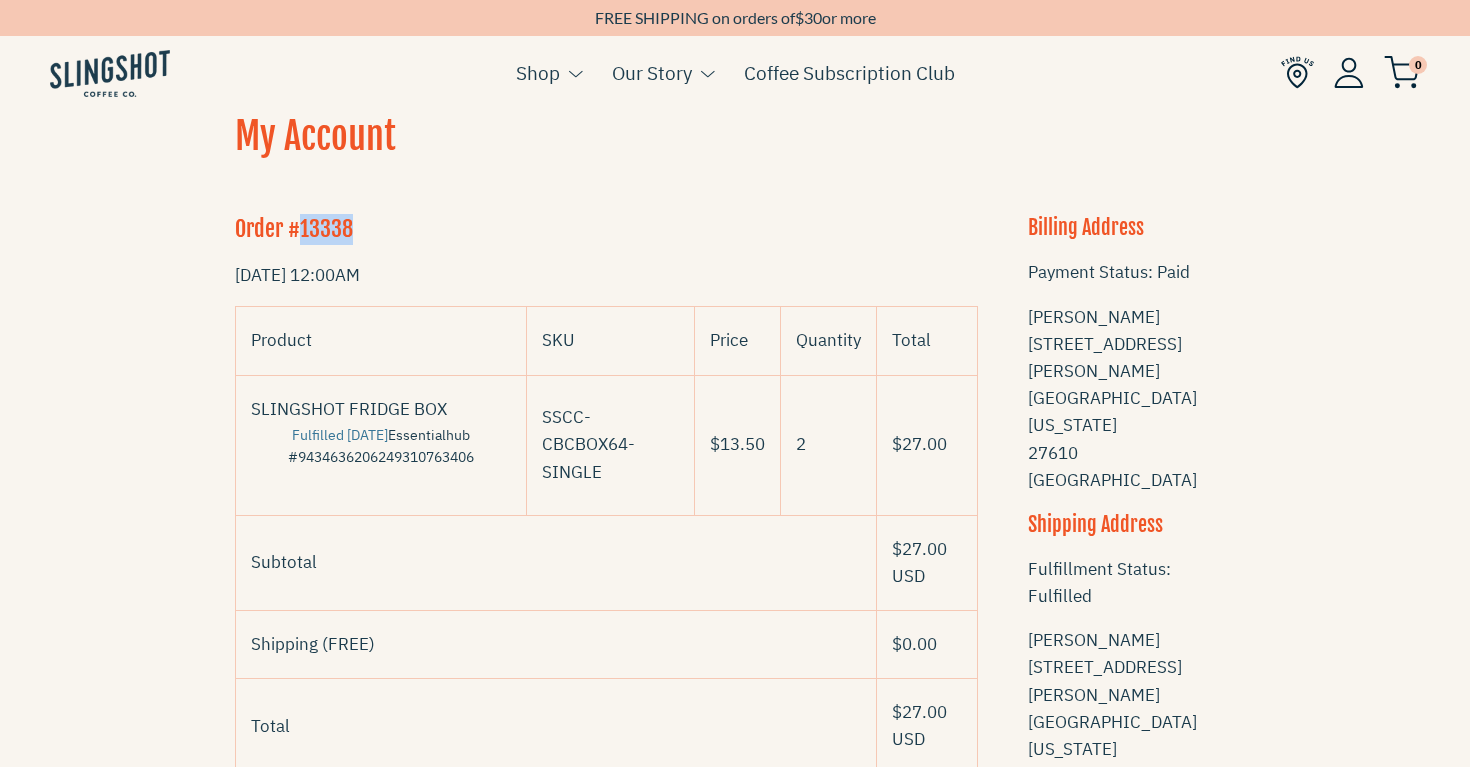 click on "Order #13338" at bounding box center [606, 229] 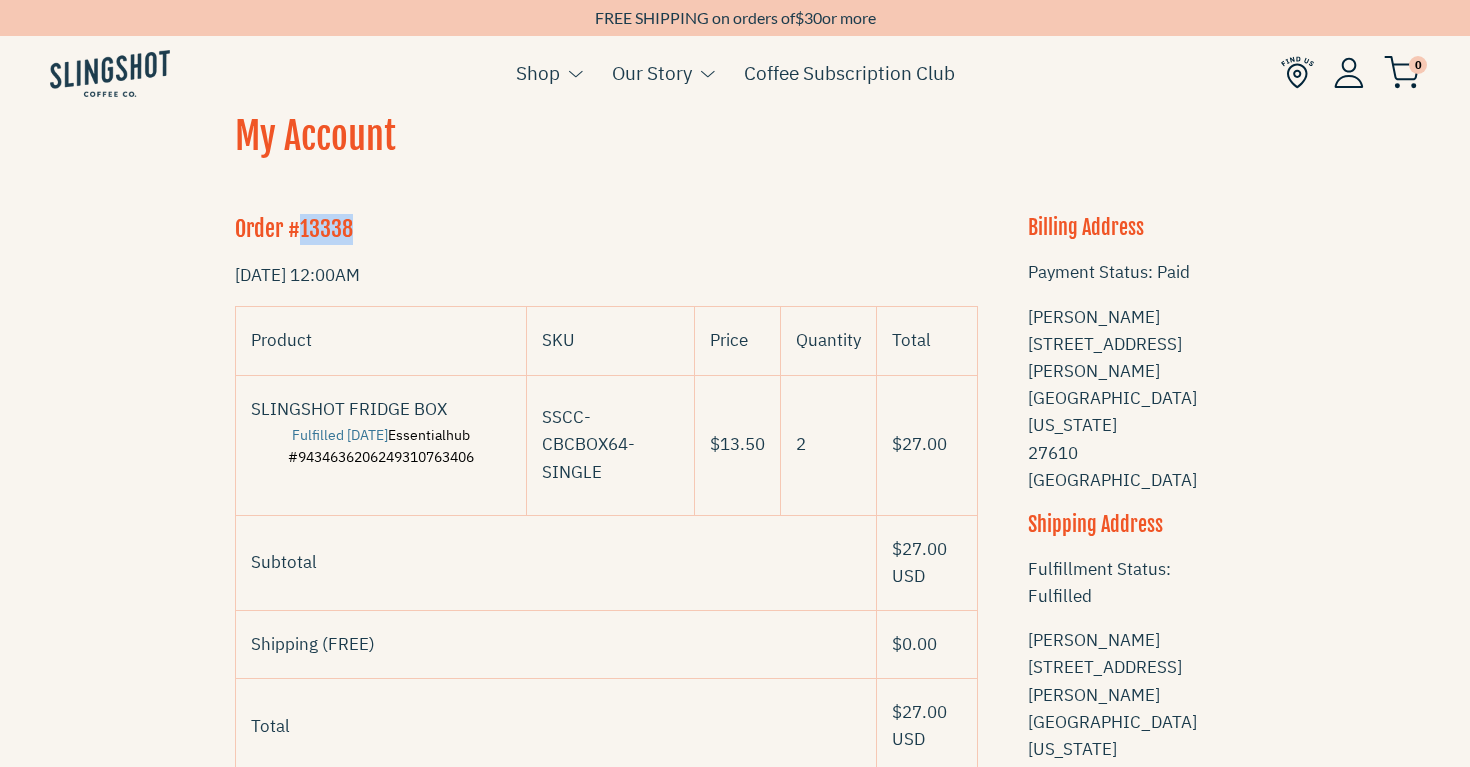 click on "Essentialhub #9434636206249310763406" at bounding box center (381, 446) 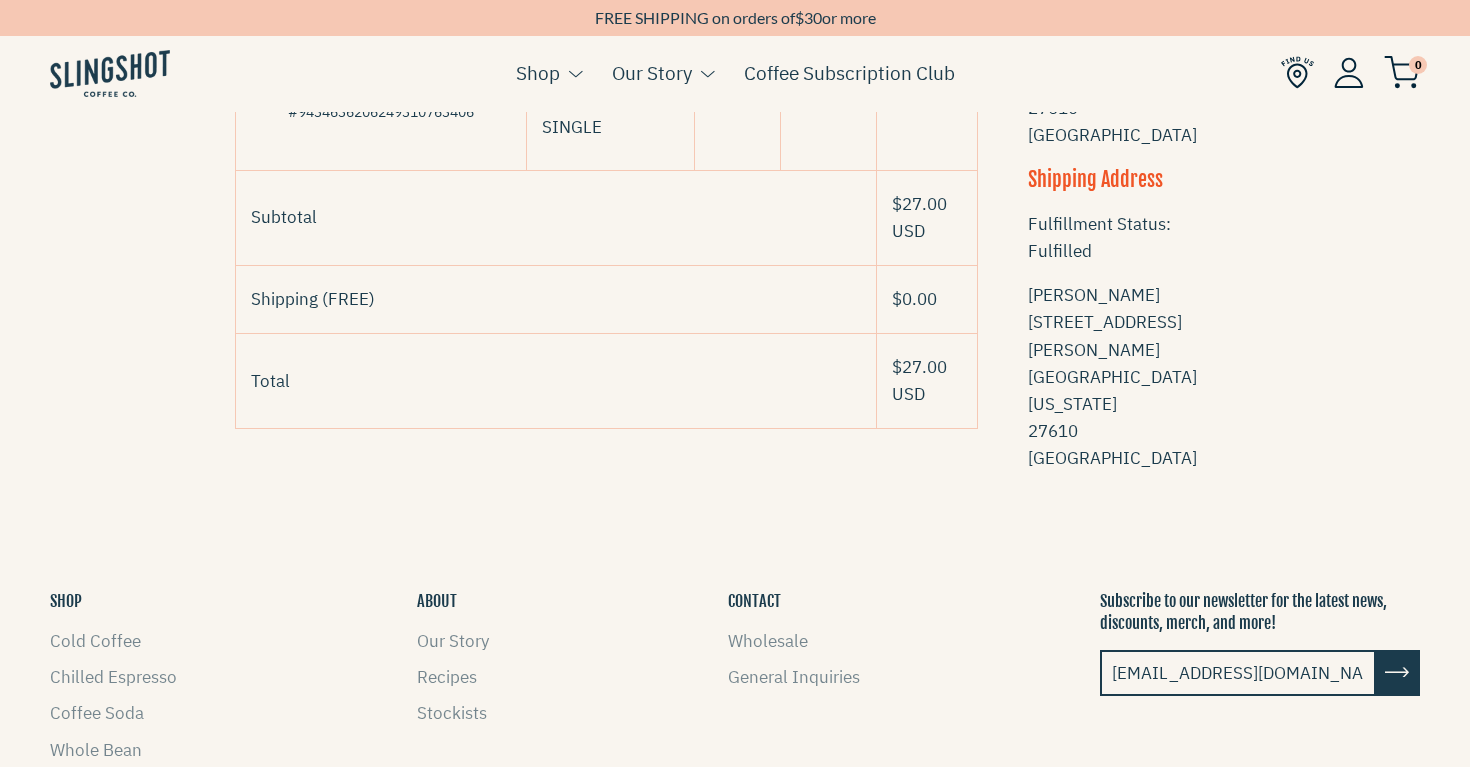 scroll, scrollTop: 588, scrollLeft: 0, axis: vertical 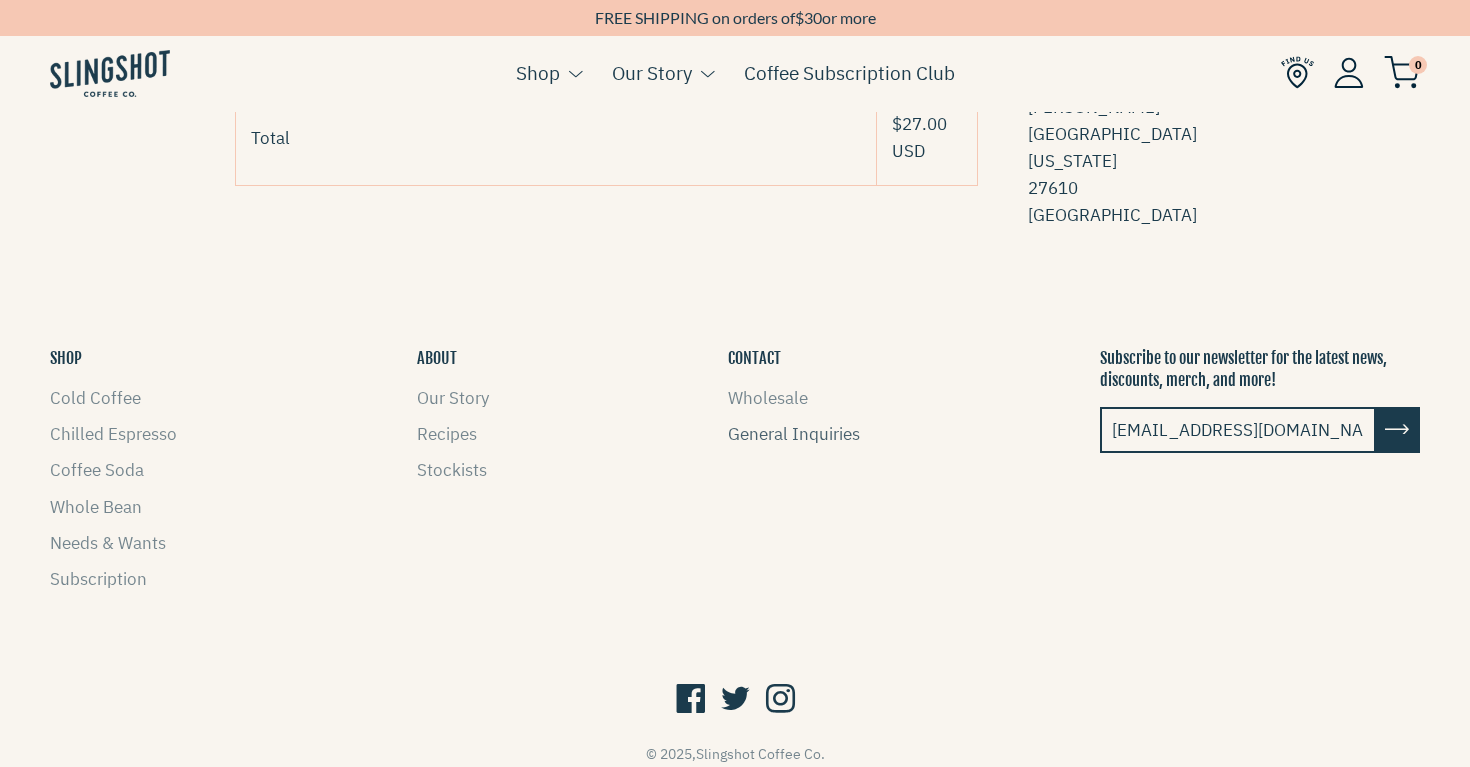 click on "General Inquiries" at bounding box center [794, 434] 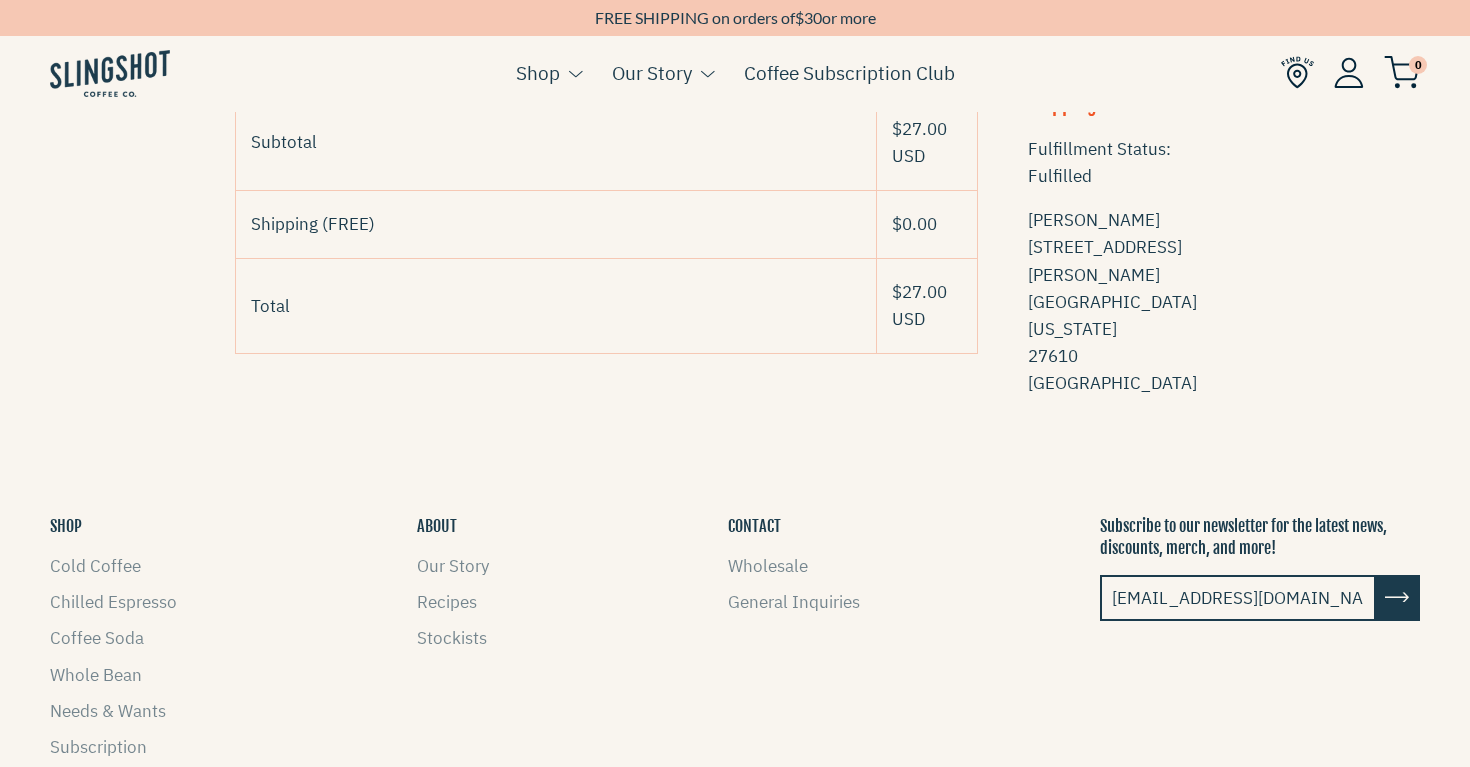 scroll, scrollTop: 0, scrollLeft: 0, axis: both 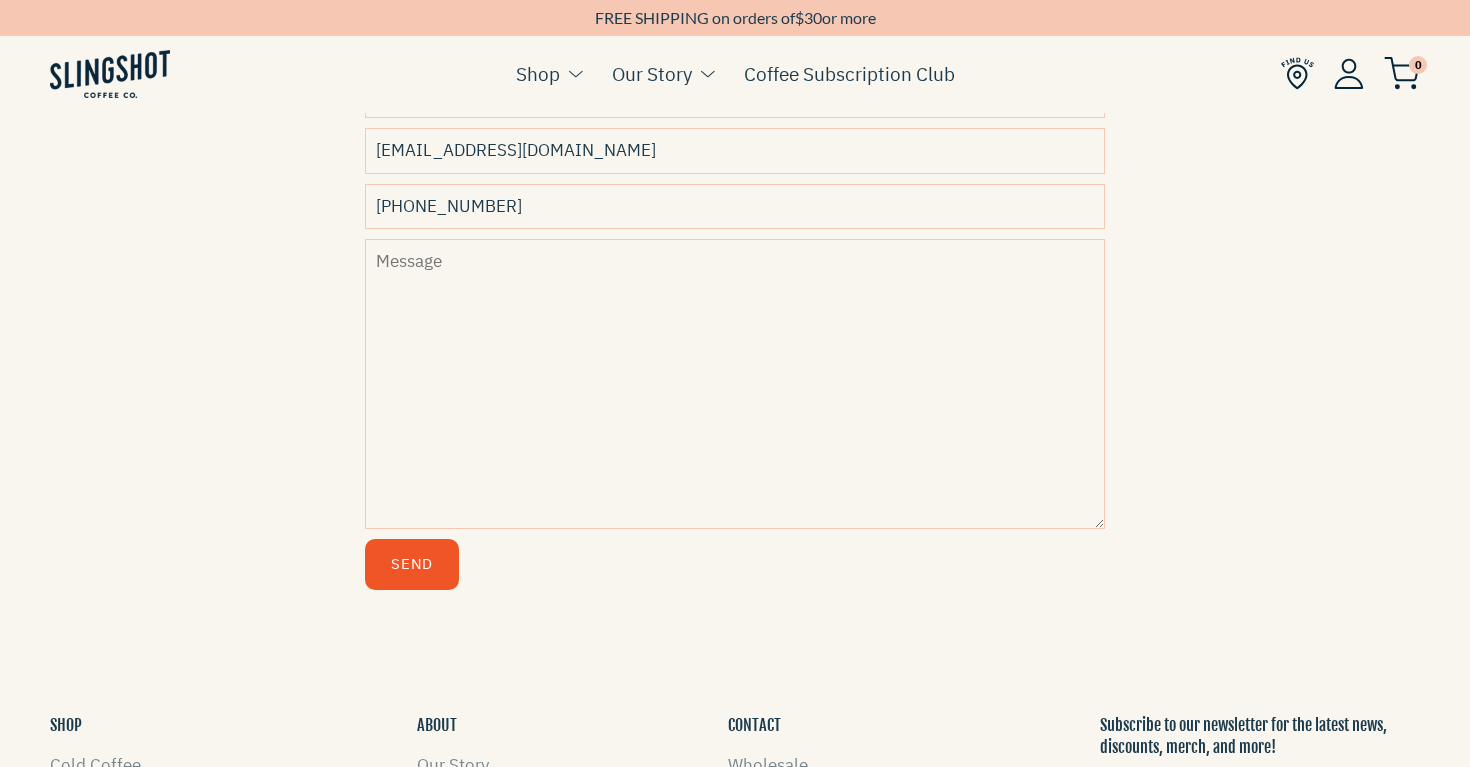 click on "Message" at bounding box center [735, 384] 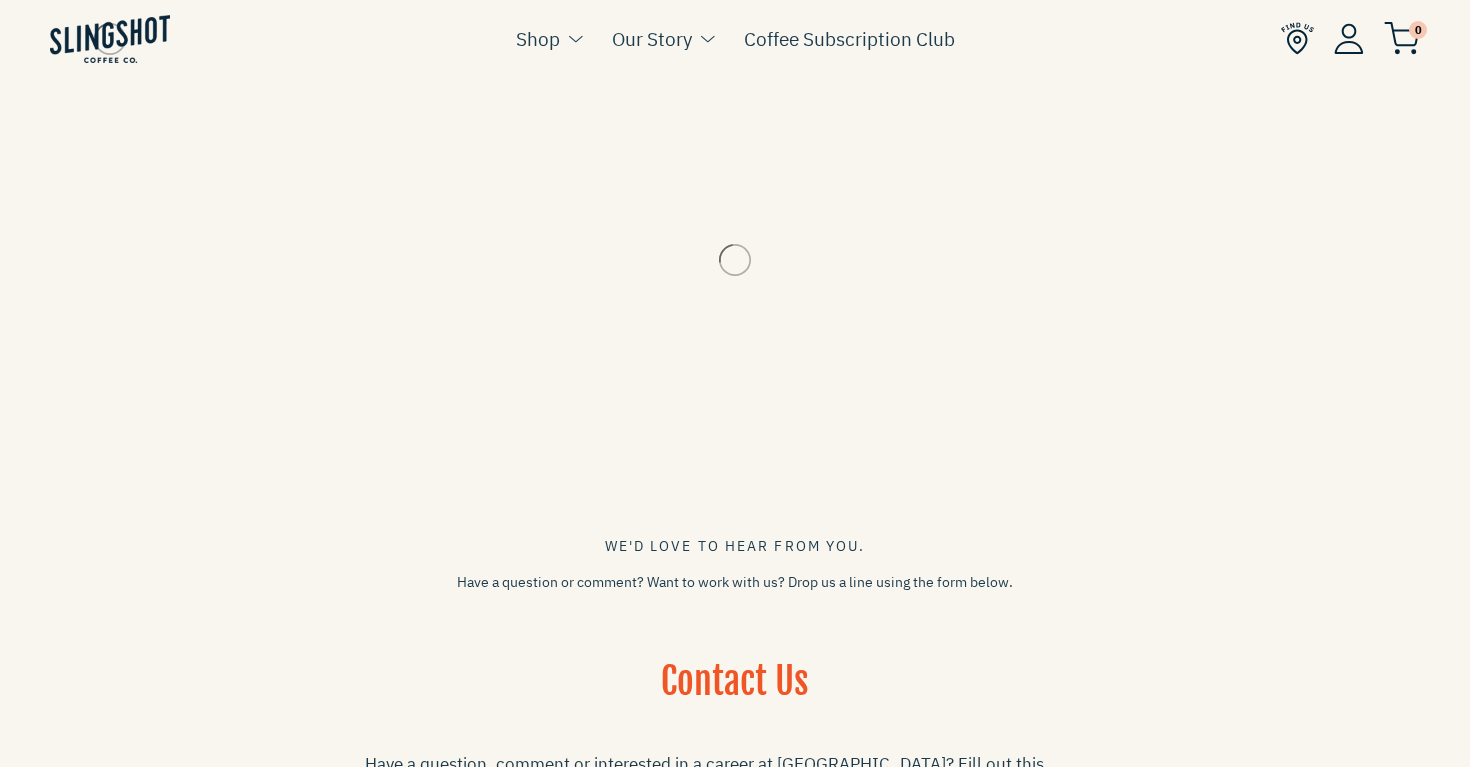 scroll, scrollTop: 757, scrollLeft: 0, axis: vertical 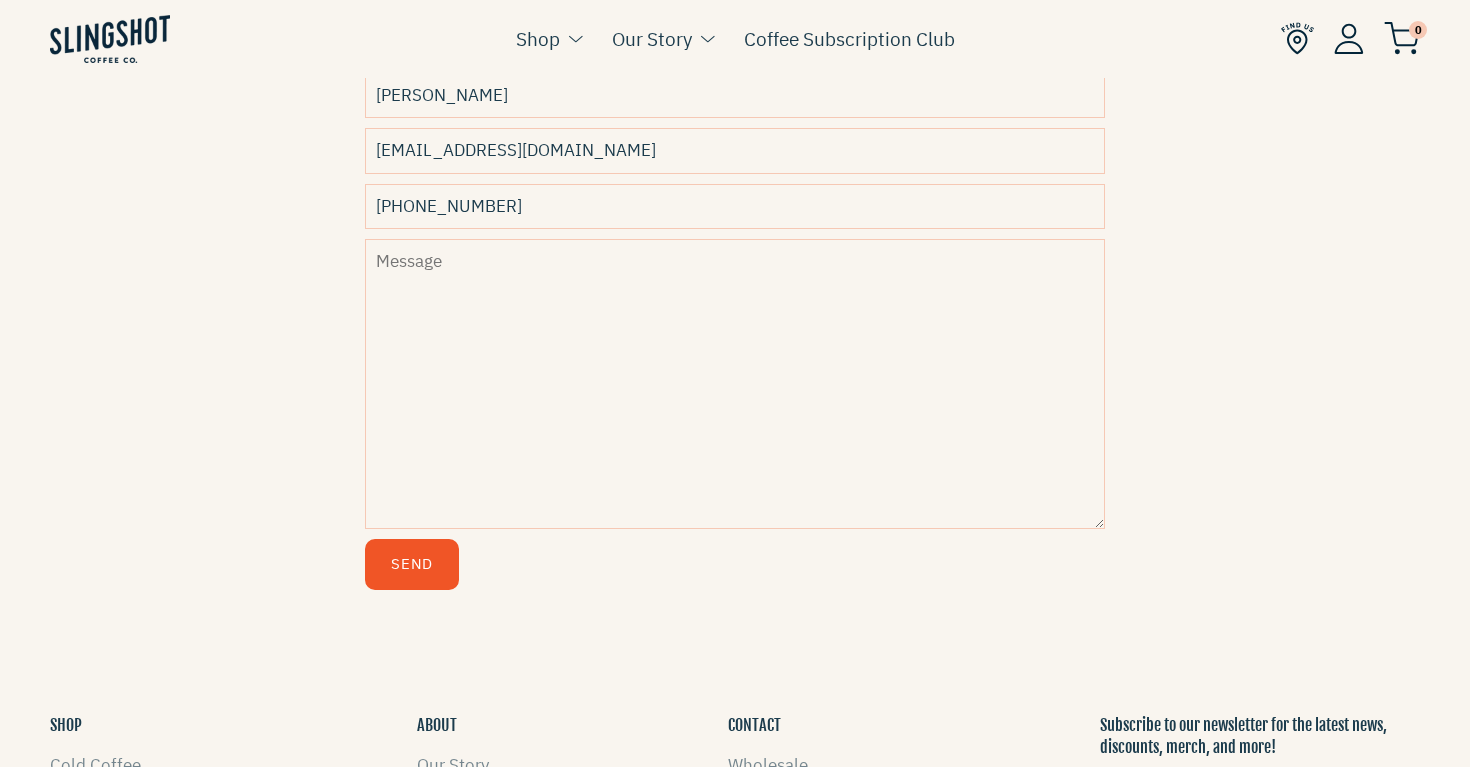click on "Message" at bounding box center [735, 384] 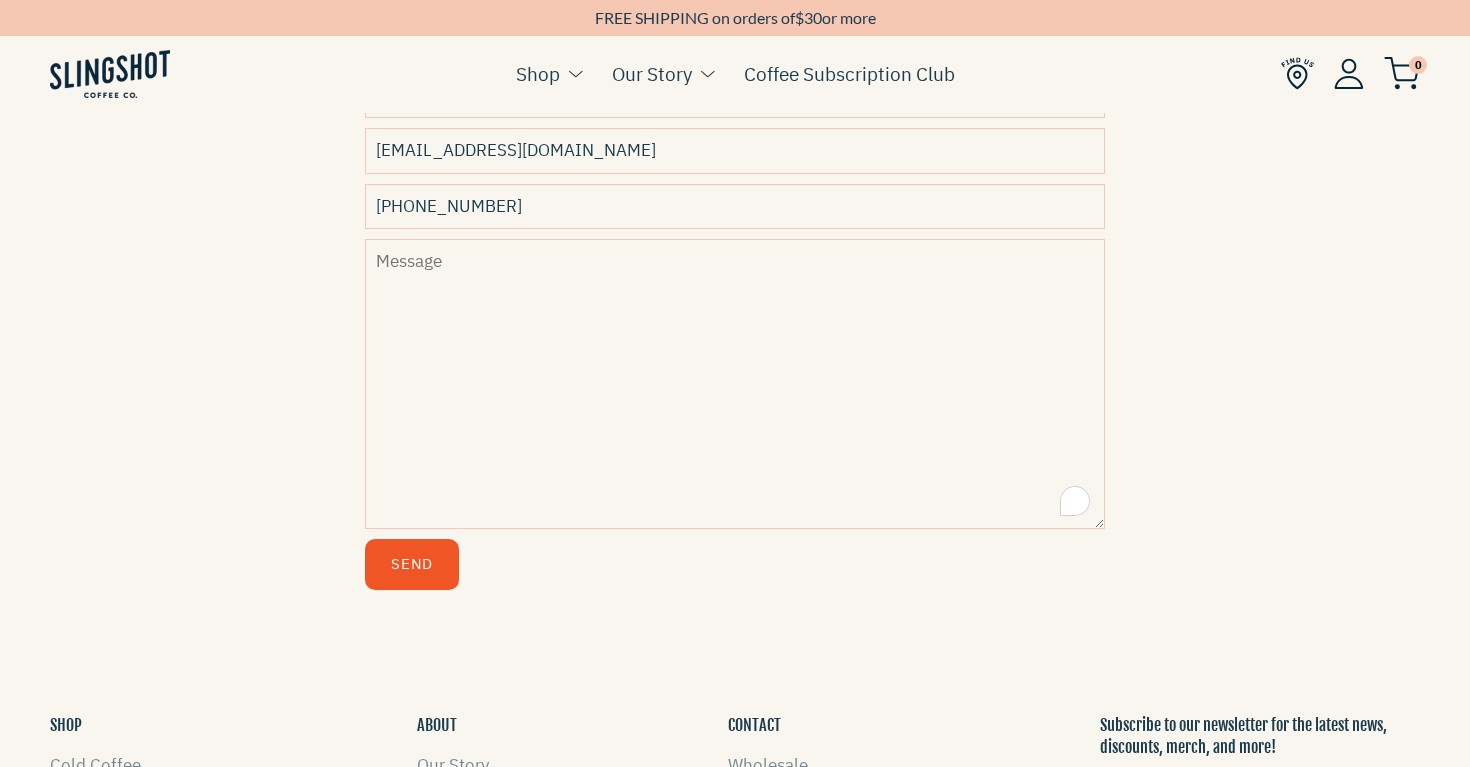 type on "y" 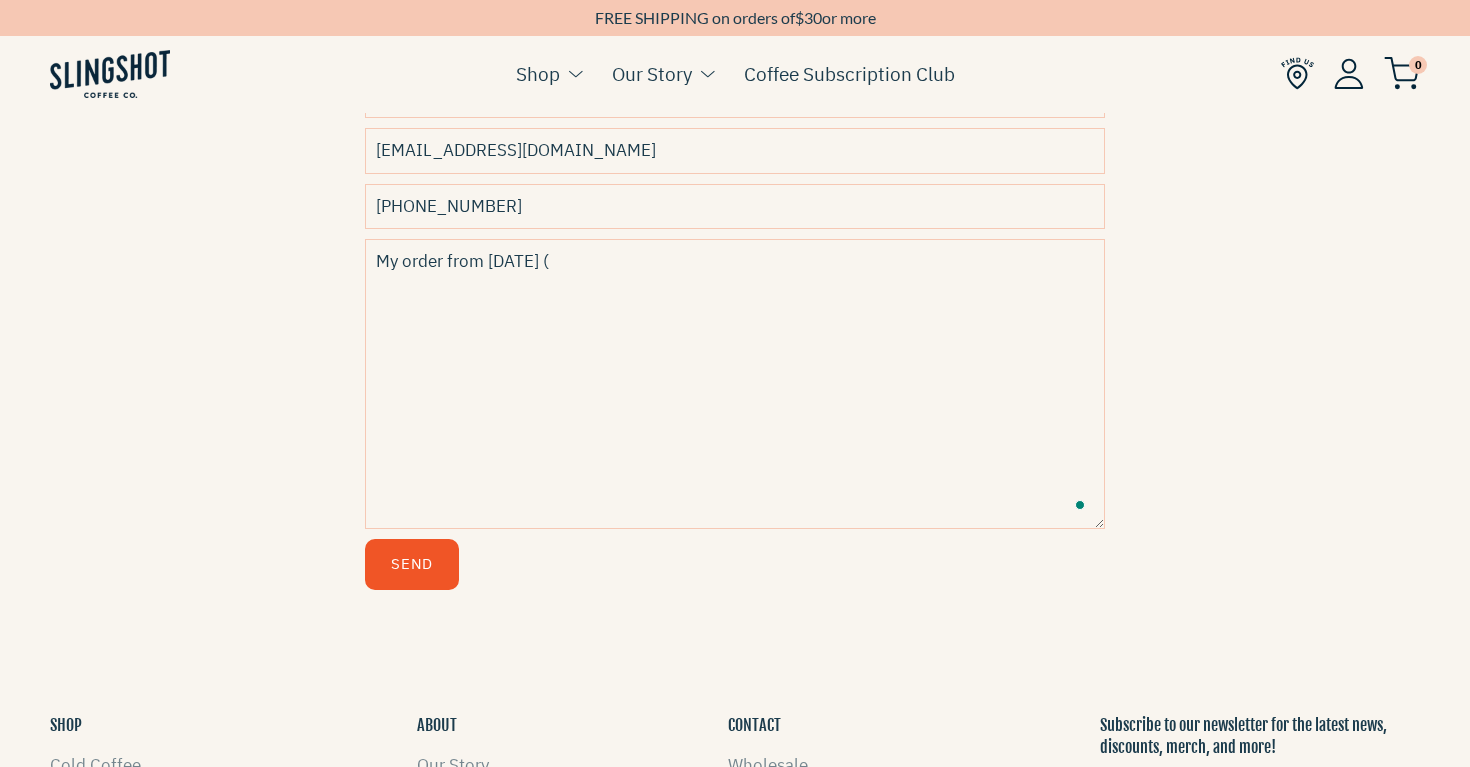 paste on "13338" 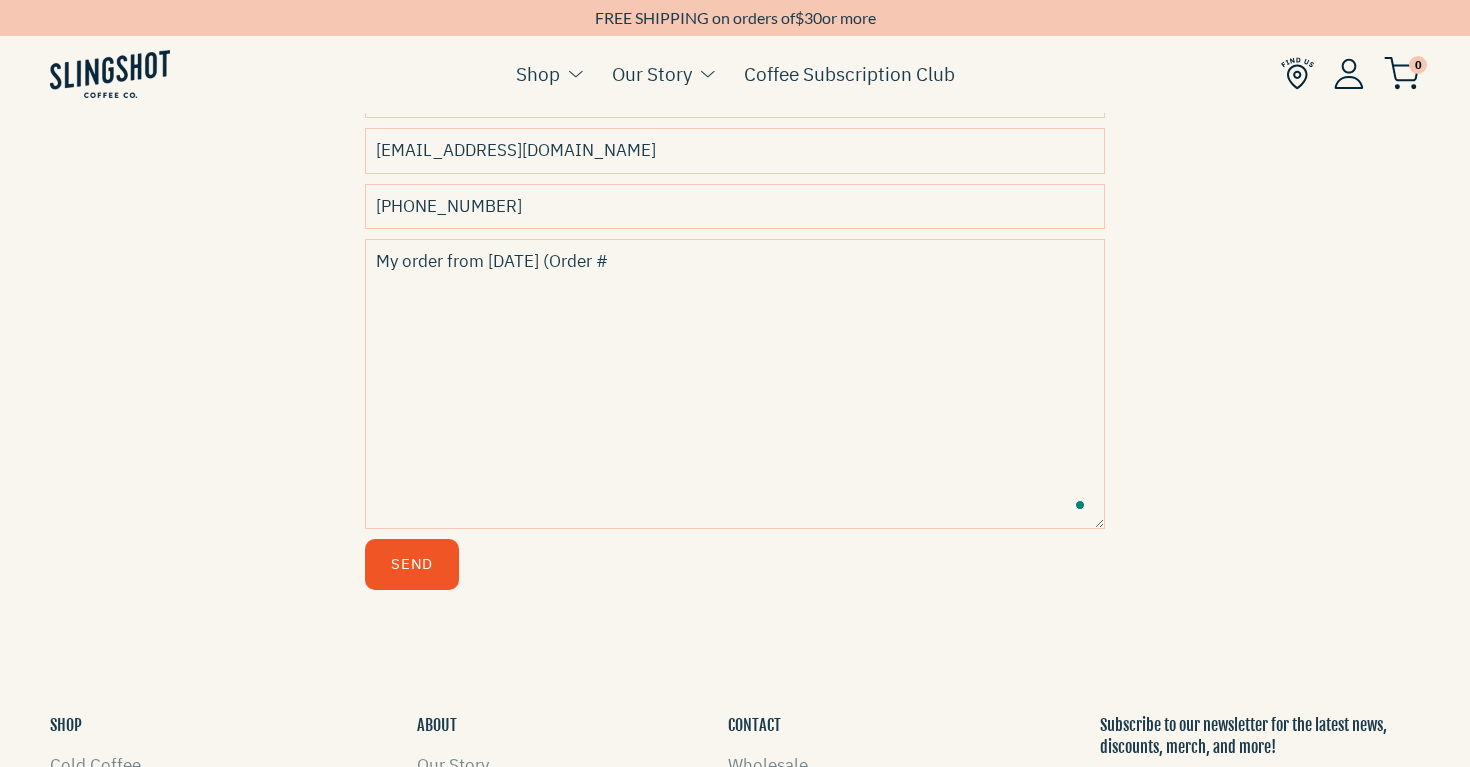 paste on "13338" 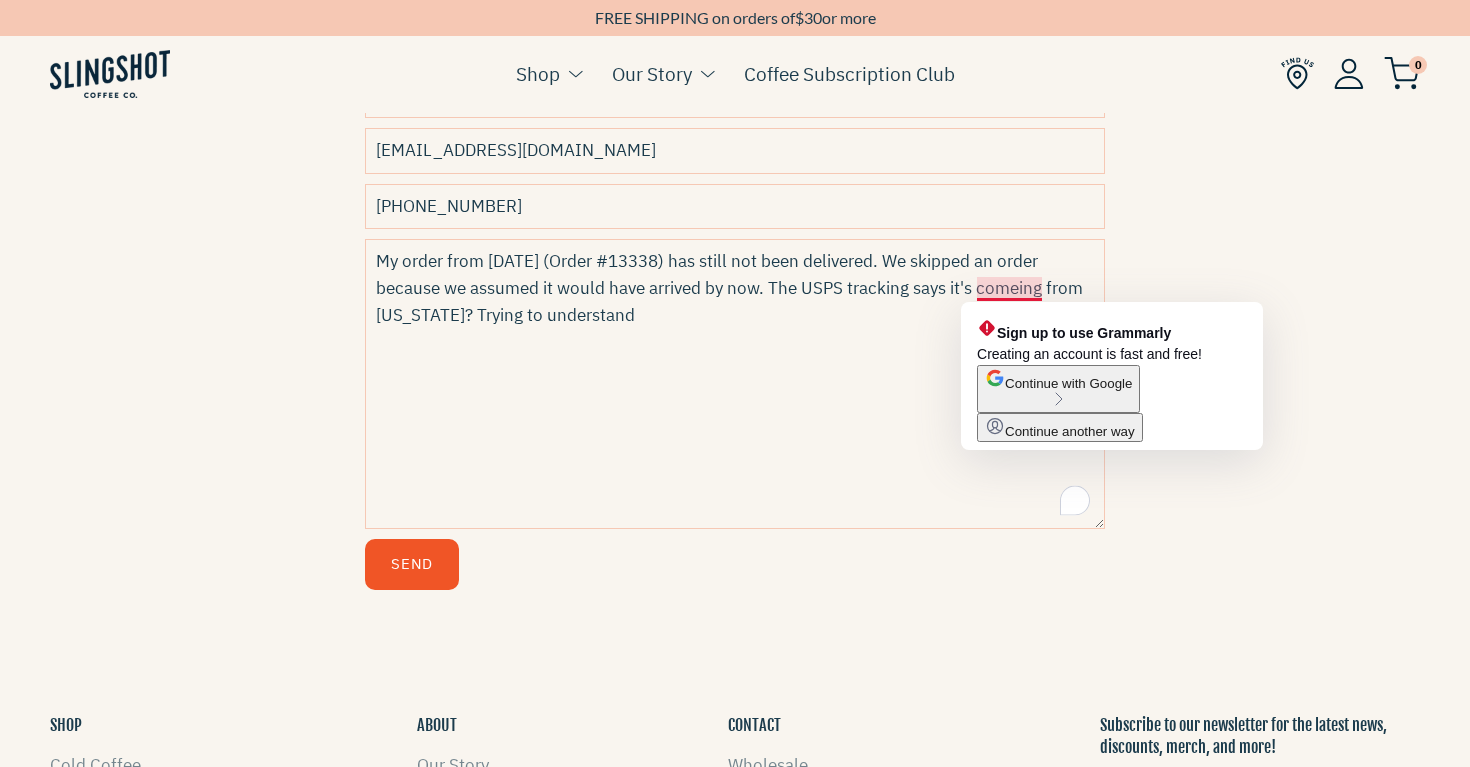 click on "My order from [DATE] (Order #13338) has still not been delivered. We skipped an order because we assumed it would have arrived by now. The USPS tracking says it's comeing from [US_STATE]? Trying to understand" at bounding box center (735, 384) 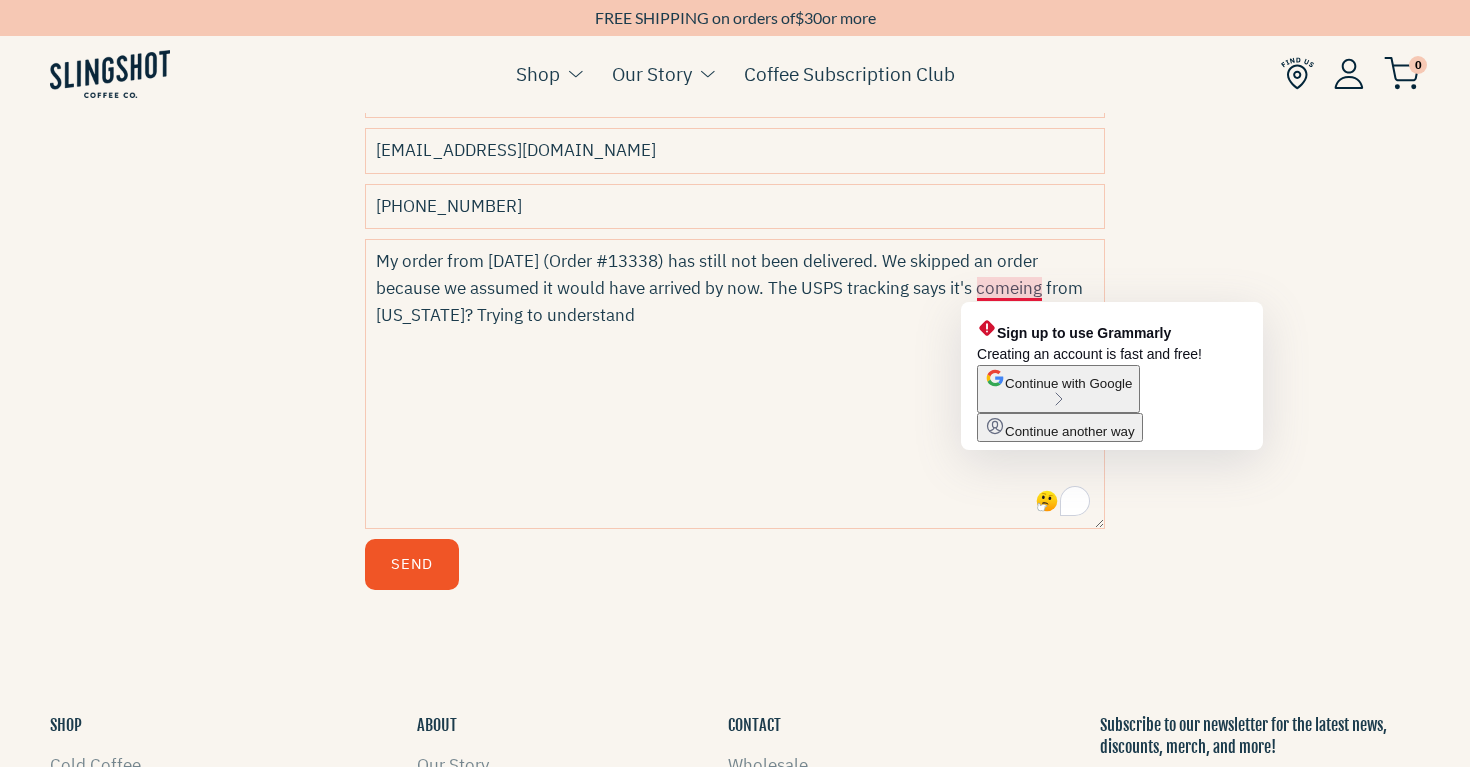 click on "My order from [DATE] (Order #13338) has still not been delivered. We skipped an order because we assumed it would have arrived by now. The USPS tracking says it's comeing from [US_STATE]? Trying to understand" at bounding box center [735, 384] 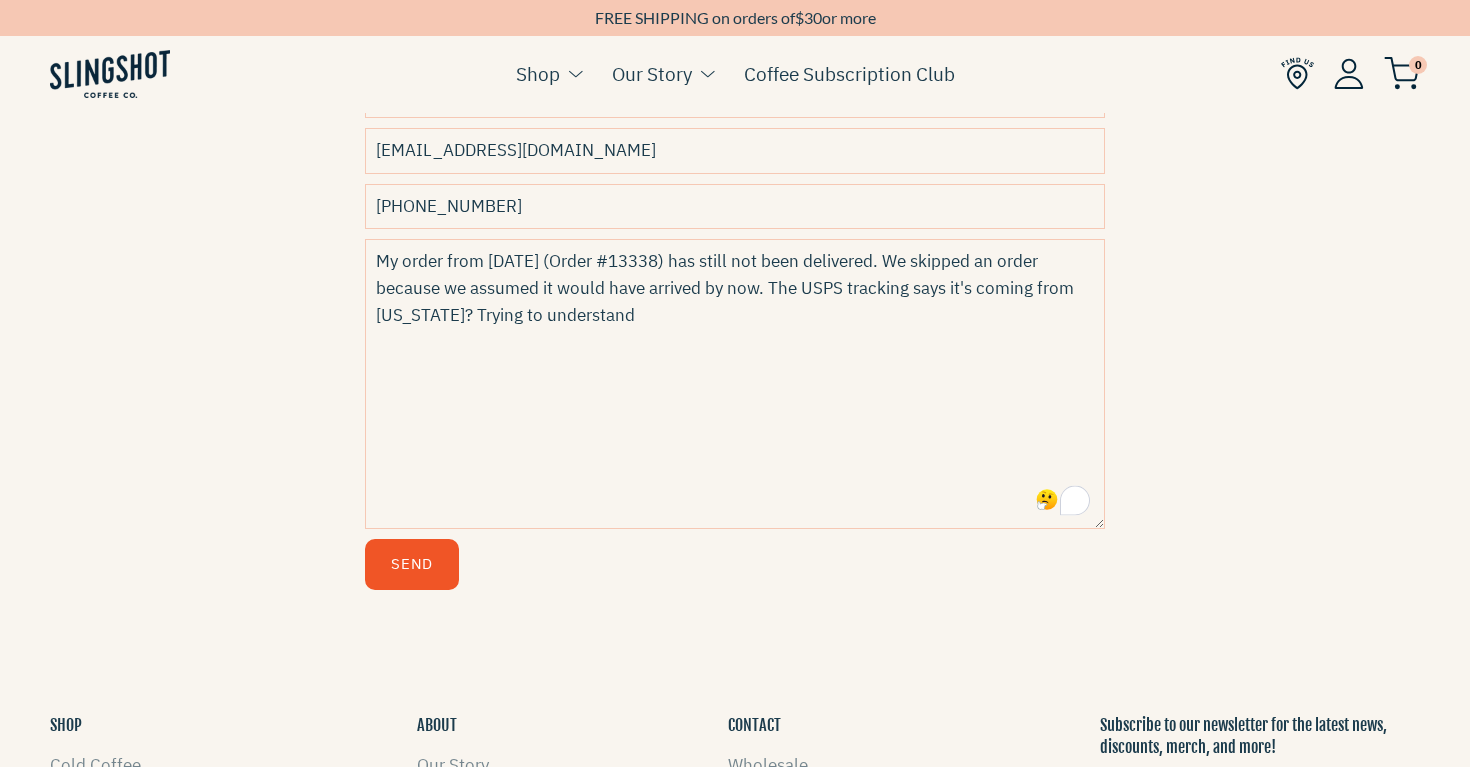 click on "My order from [DATE] (Order #13338) has still not been delivered. We skipped an order because we assumed it would have arrived by now. The USPS tracking says it's coming from [US_STATE]? Trying to understand" at bounding box center [735, 384] 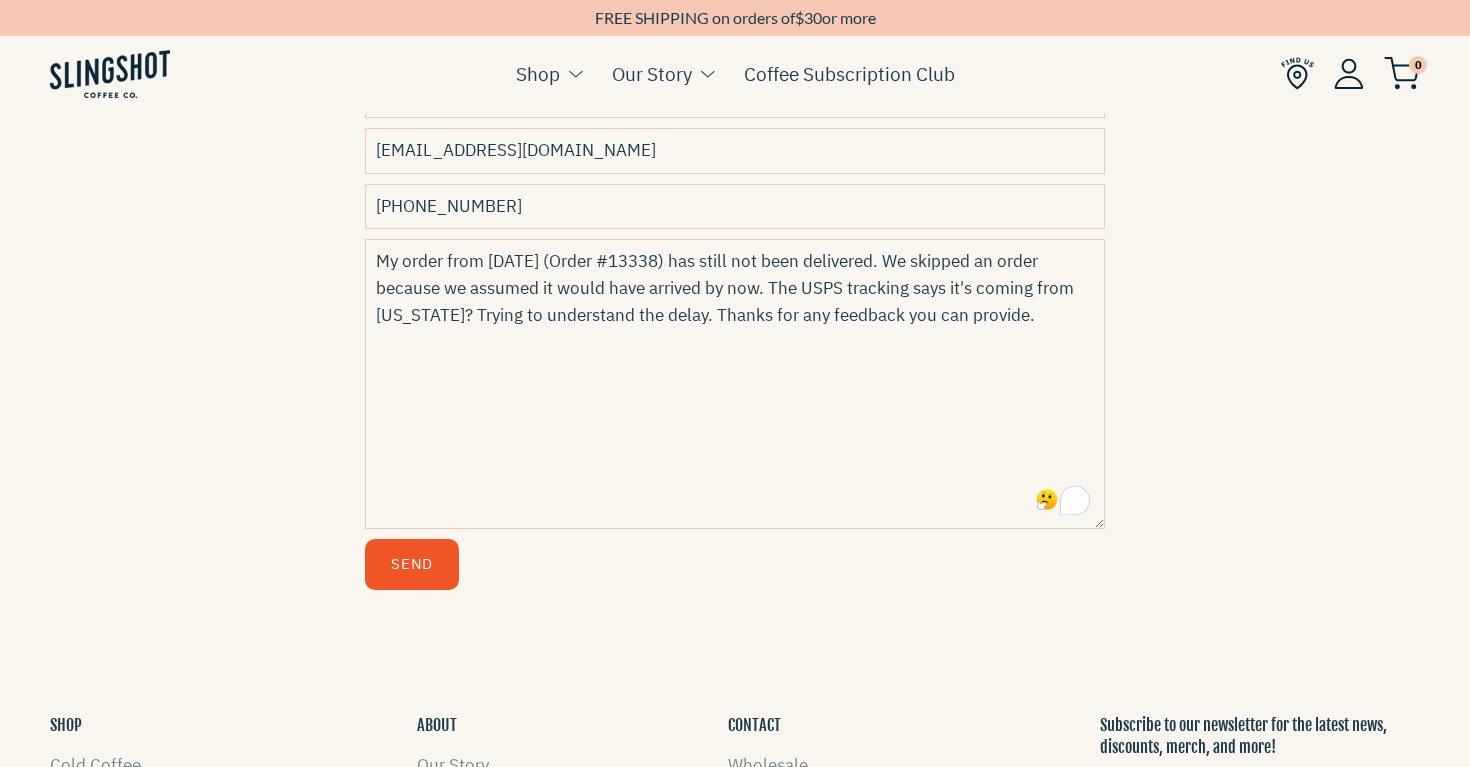 type on "My order from [DATE] (Order #13338) has still not been delivered. We skipped an order because we assumed it would have arrived by now. The USPS tracking says it's coming from [US_STATE]? Trying to understand the delay. Thanks for any feedback you can provide." 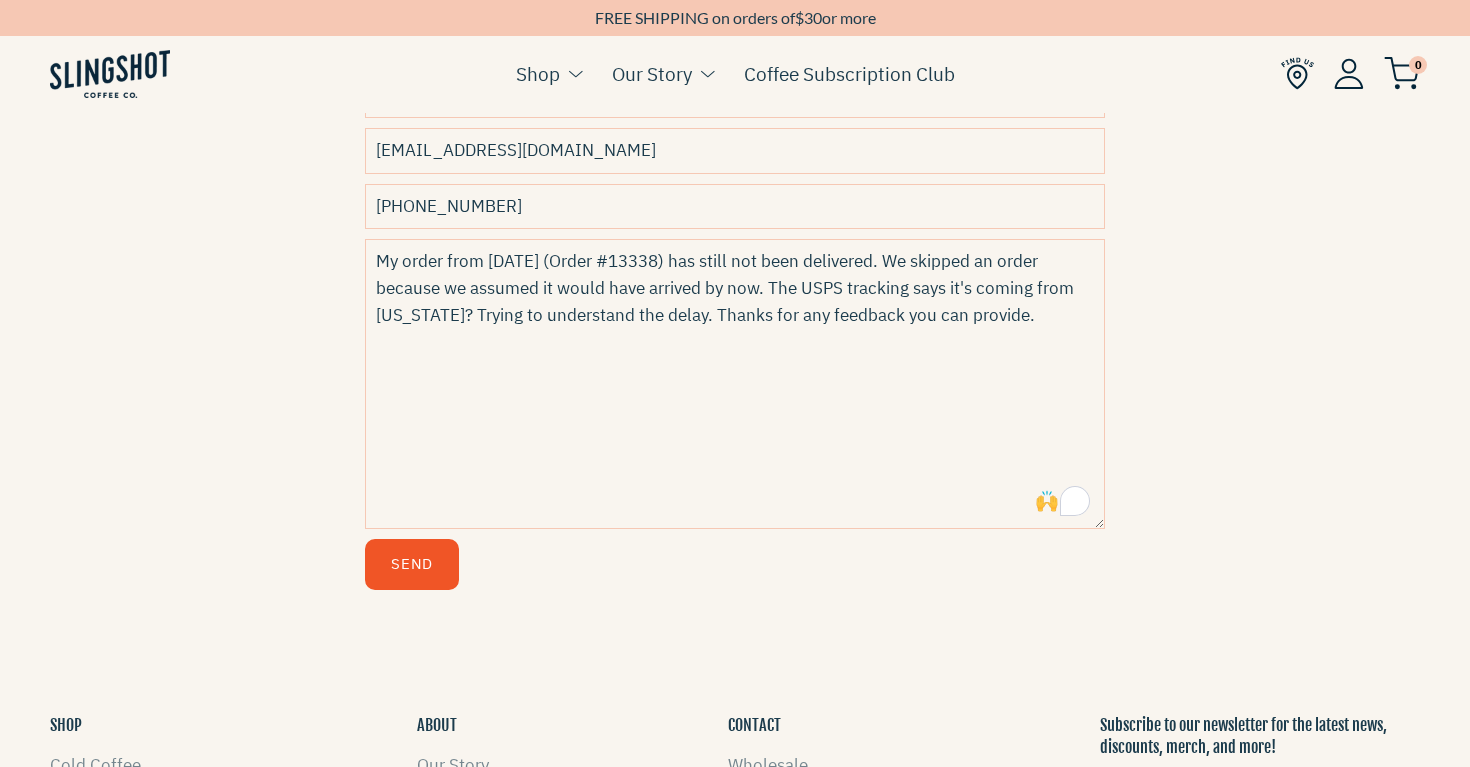 click on "[PHONE_NUMBER]" at bounding box center [735, 206] 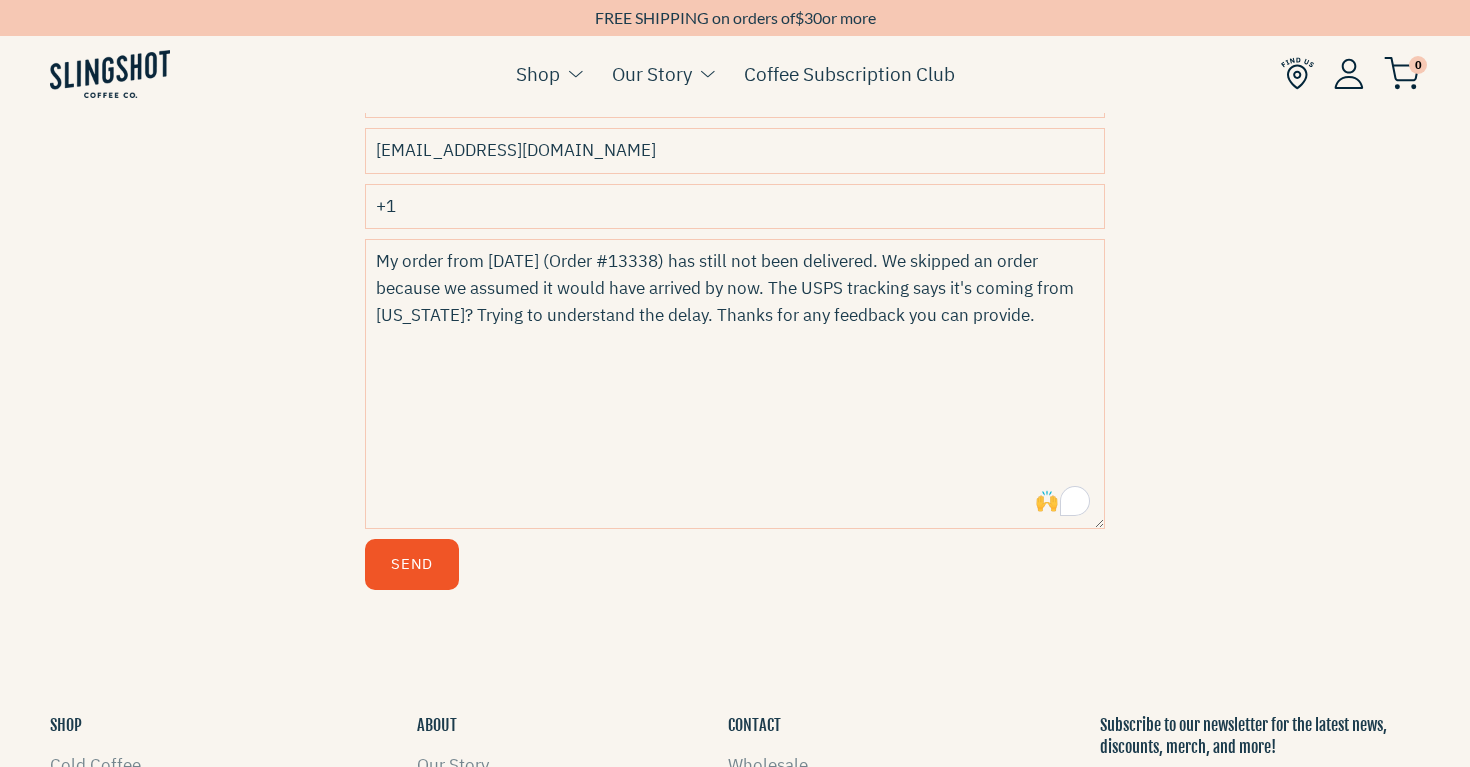 type on "+" 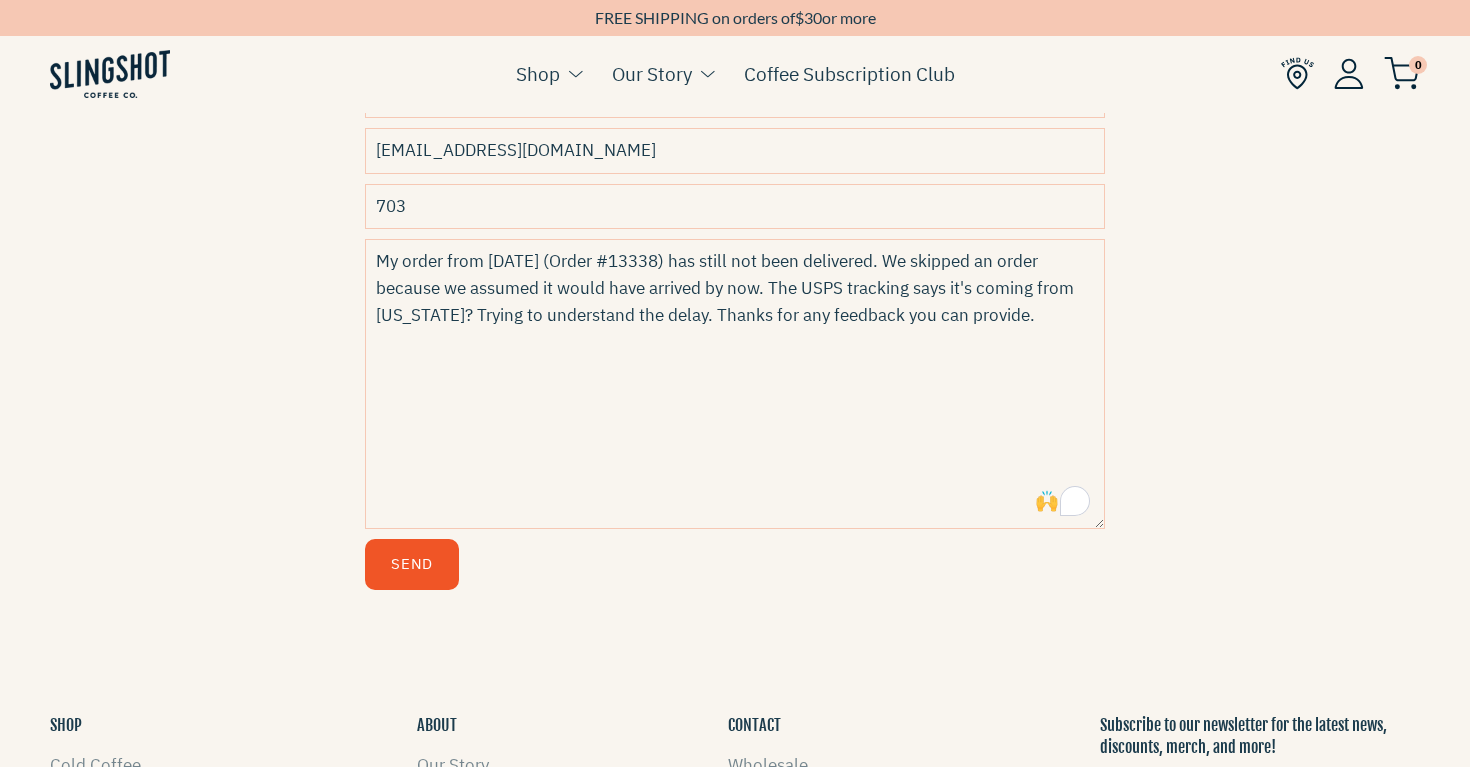 type on "7039690821" 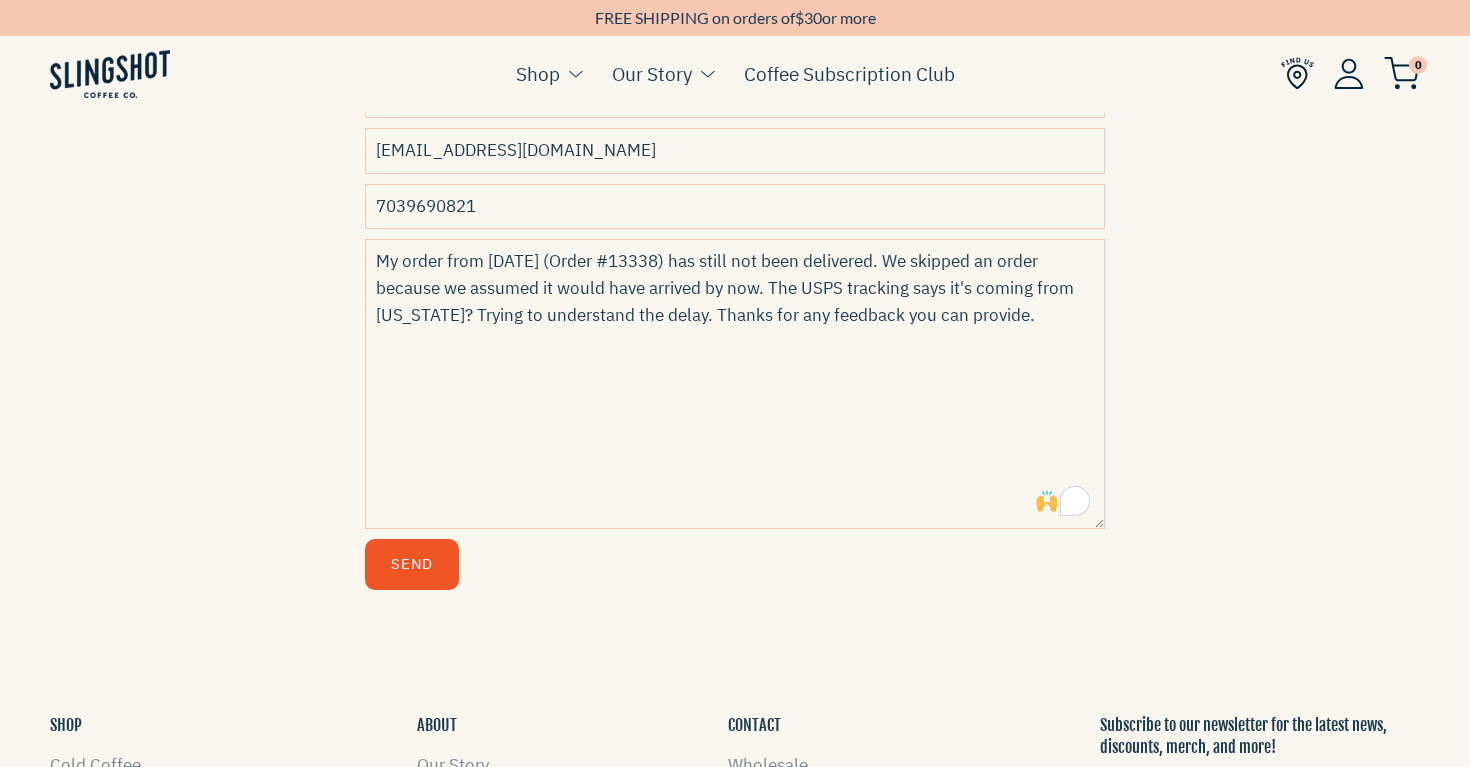 click on "Send" at bounding box center [412, 564] 